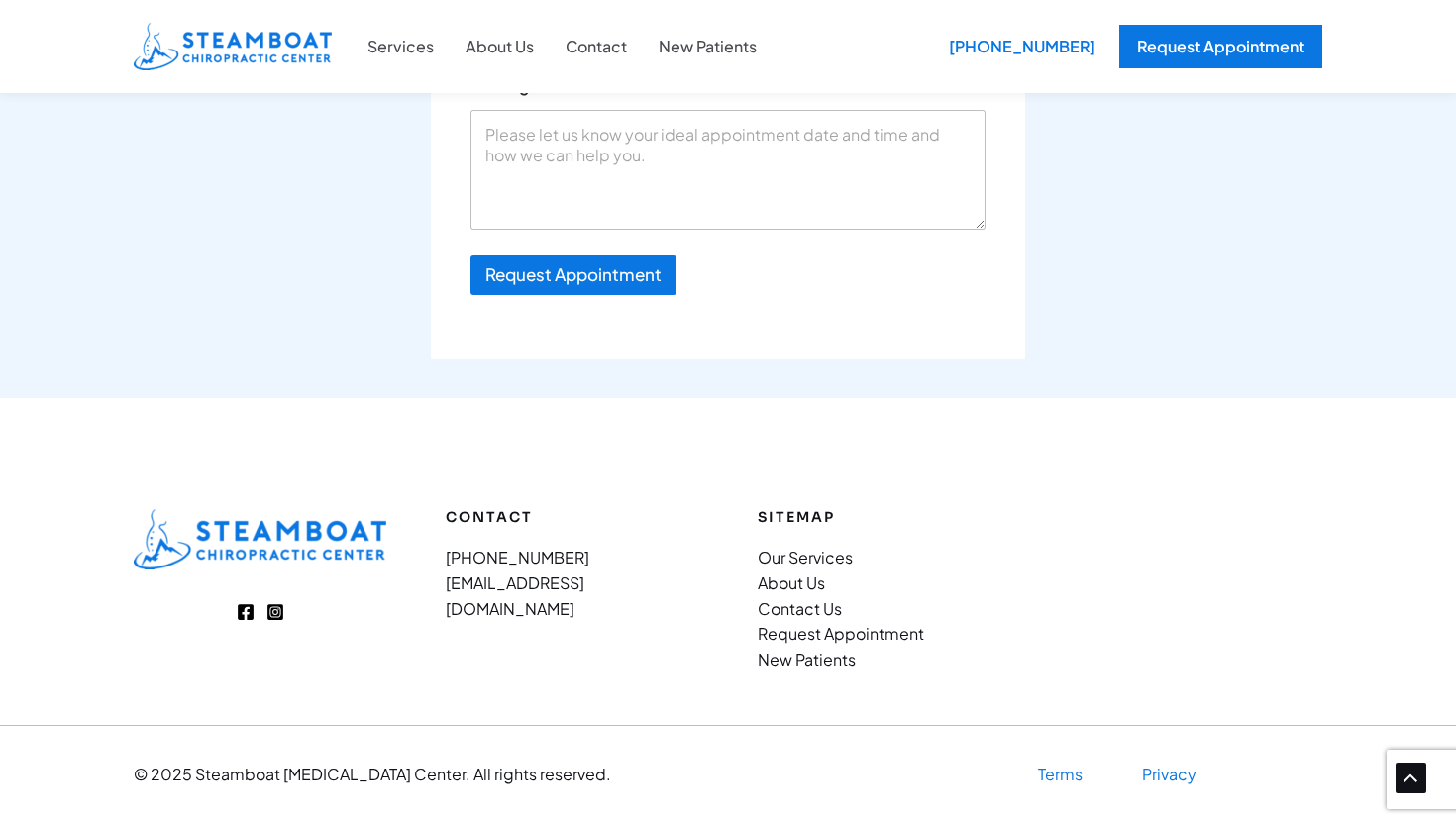scroll, scrollTop: 20039, scrollLeft: 0, axis: vertical 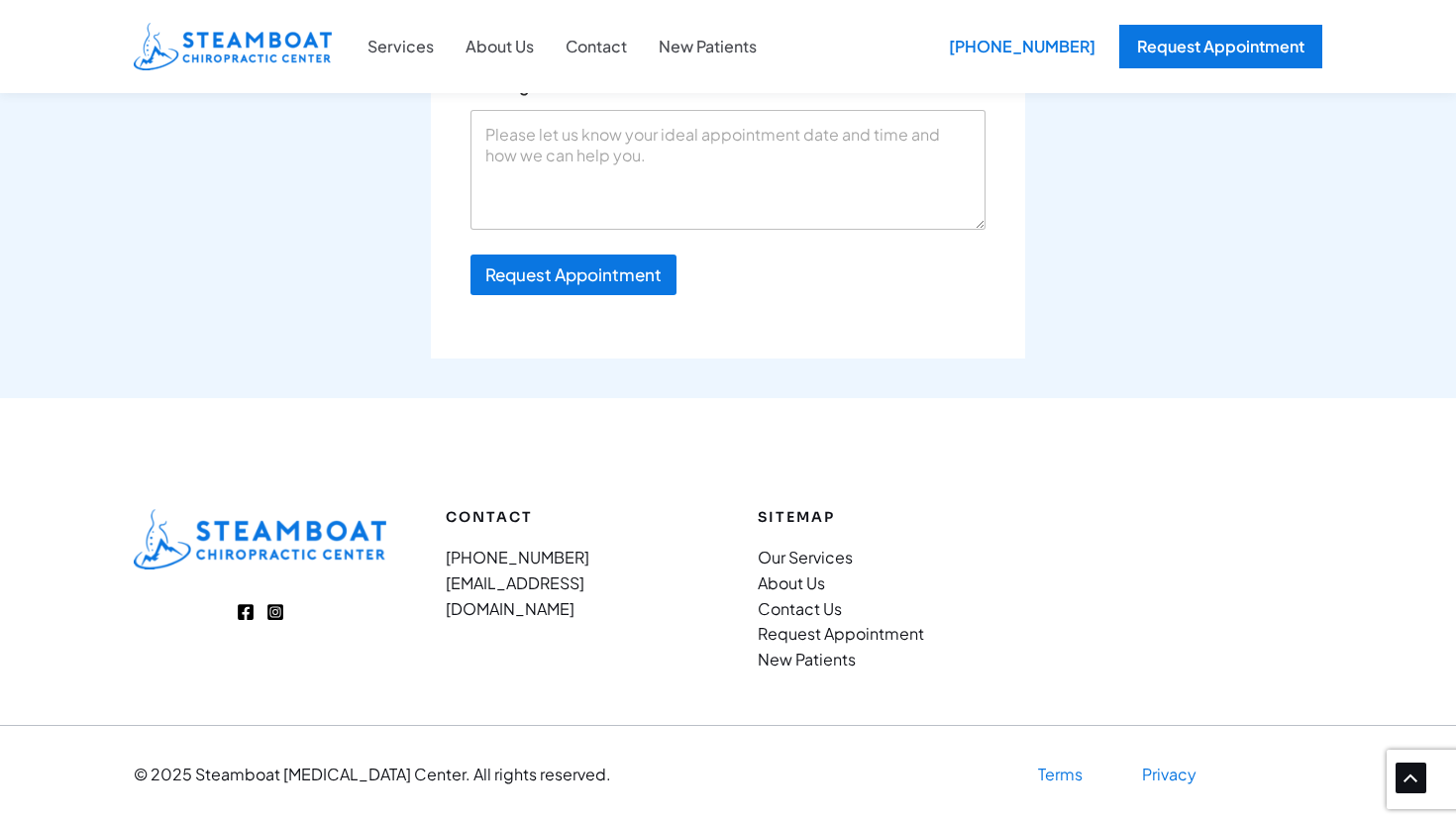 click 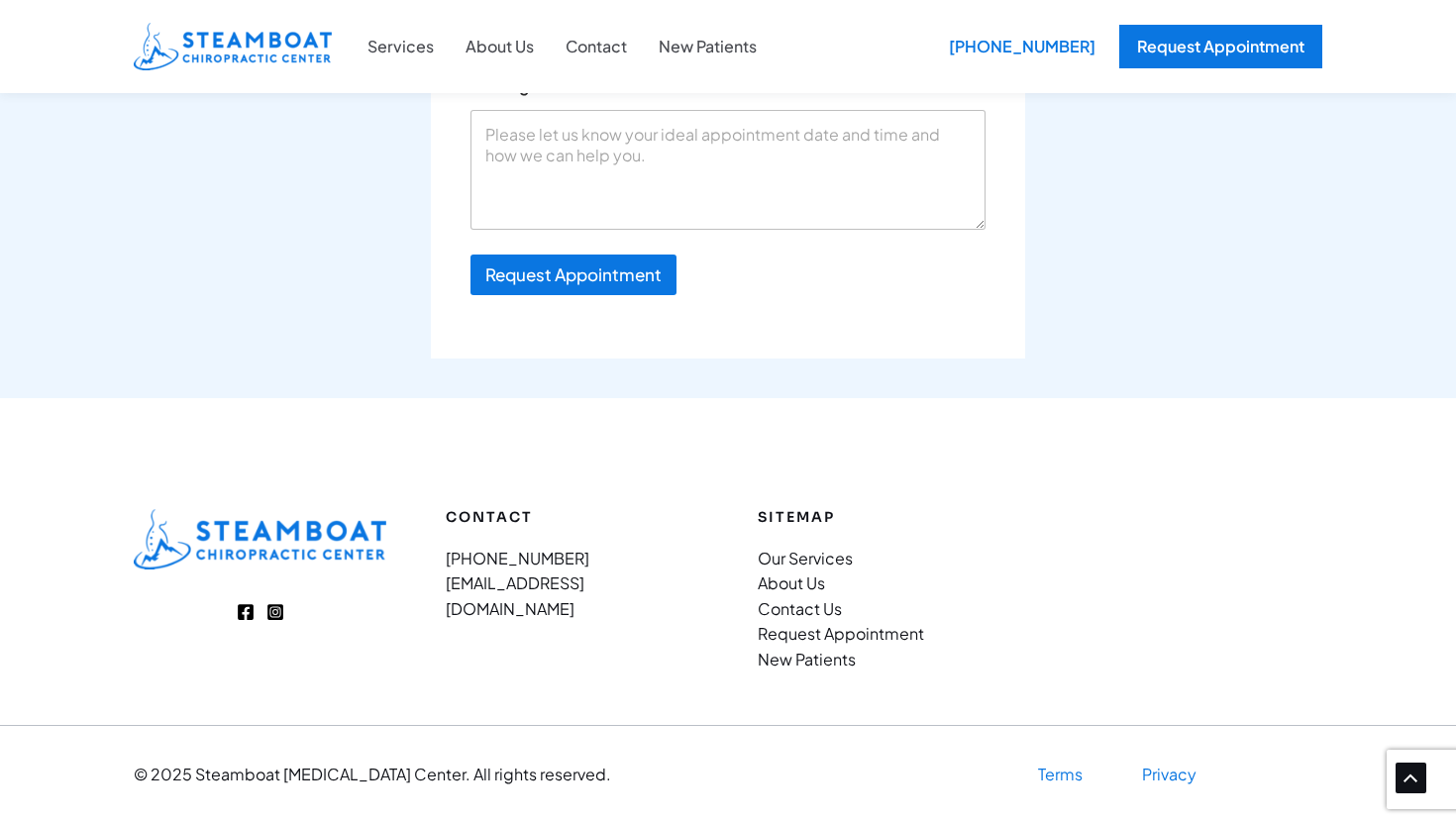 scroll, scrollTop: 23568, scrollLeft: 0, axis: vertical 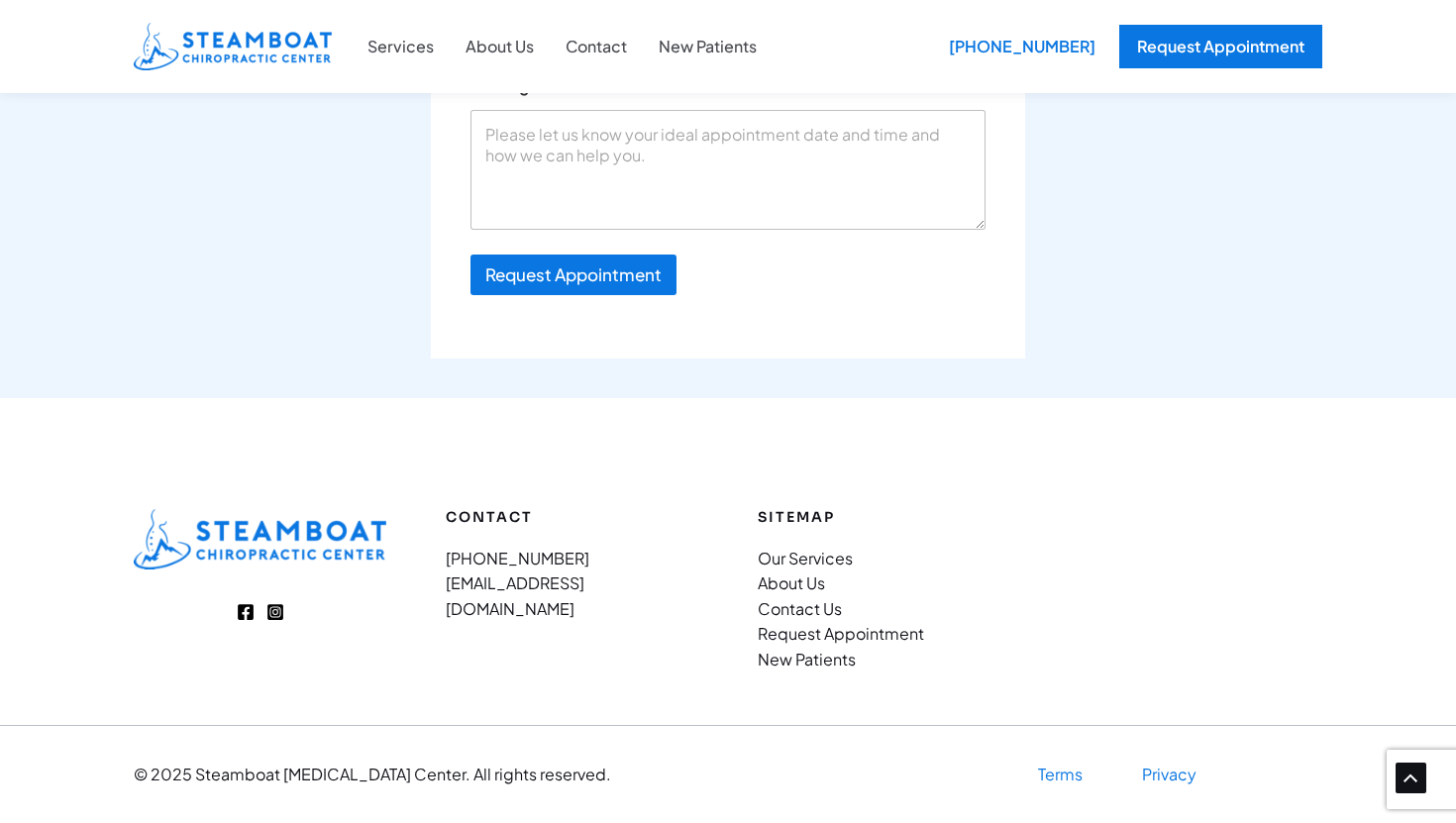 drag, startPoint x: 366, startPoint y: 193, endPoint x: 204, endPoint y: 190, distance: 162.02778 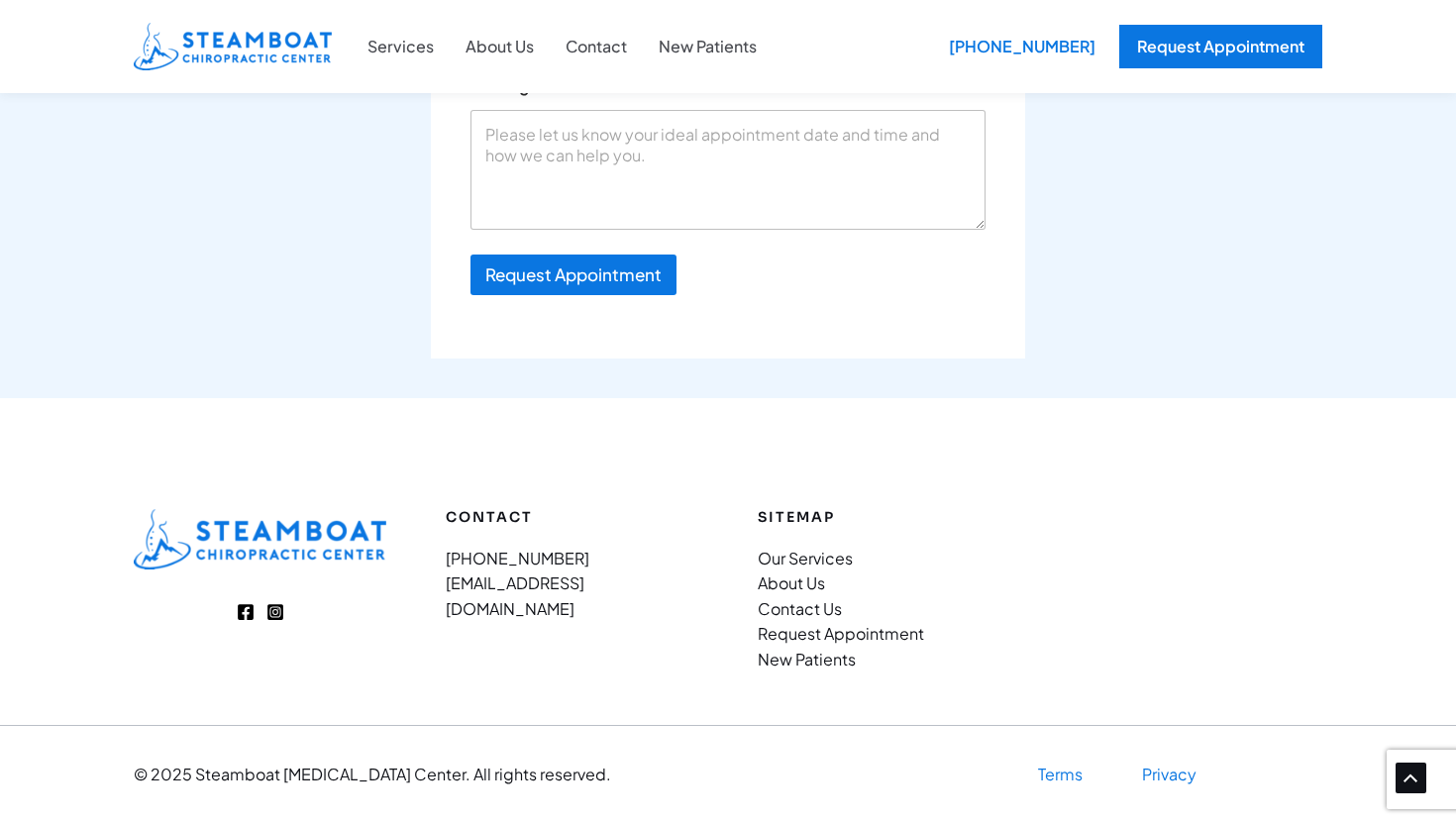 scroll, scrollTop: 24304, scrollLeft: 0, axis: vertical 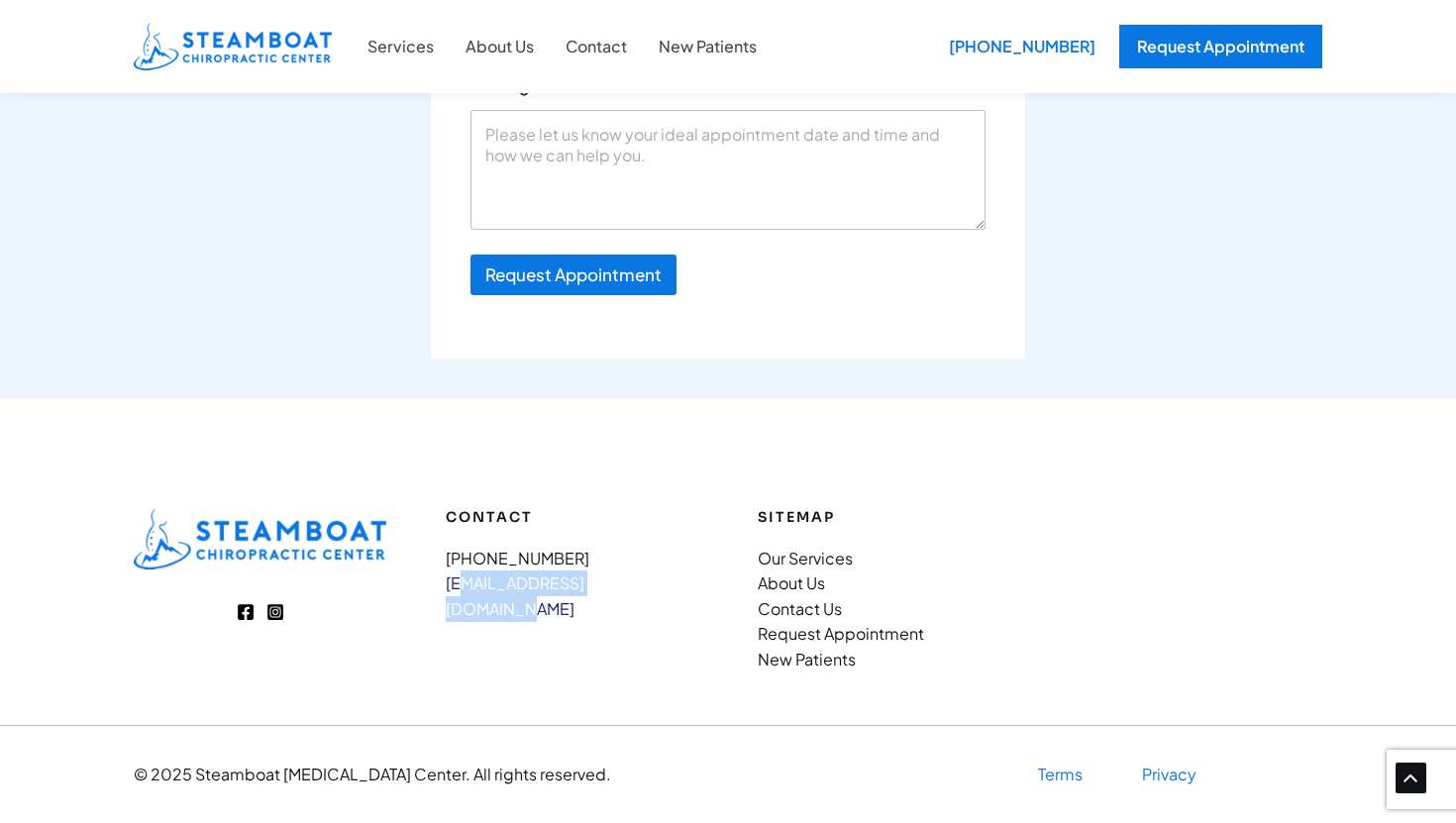 drag, startPoint x: 669, startPoint y: 691, endPoint x: 457, endPoint y: 681, distance: 212.23572 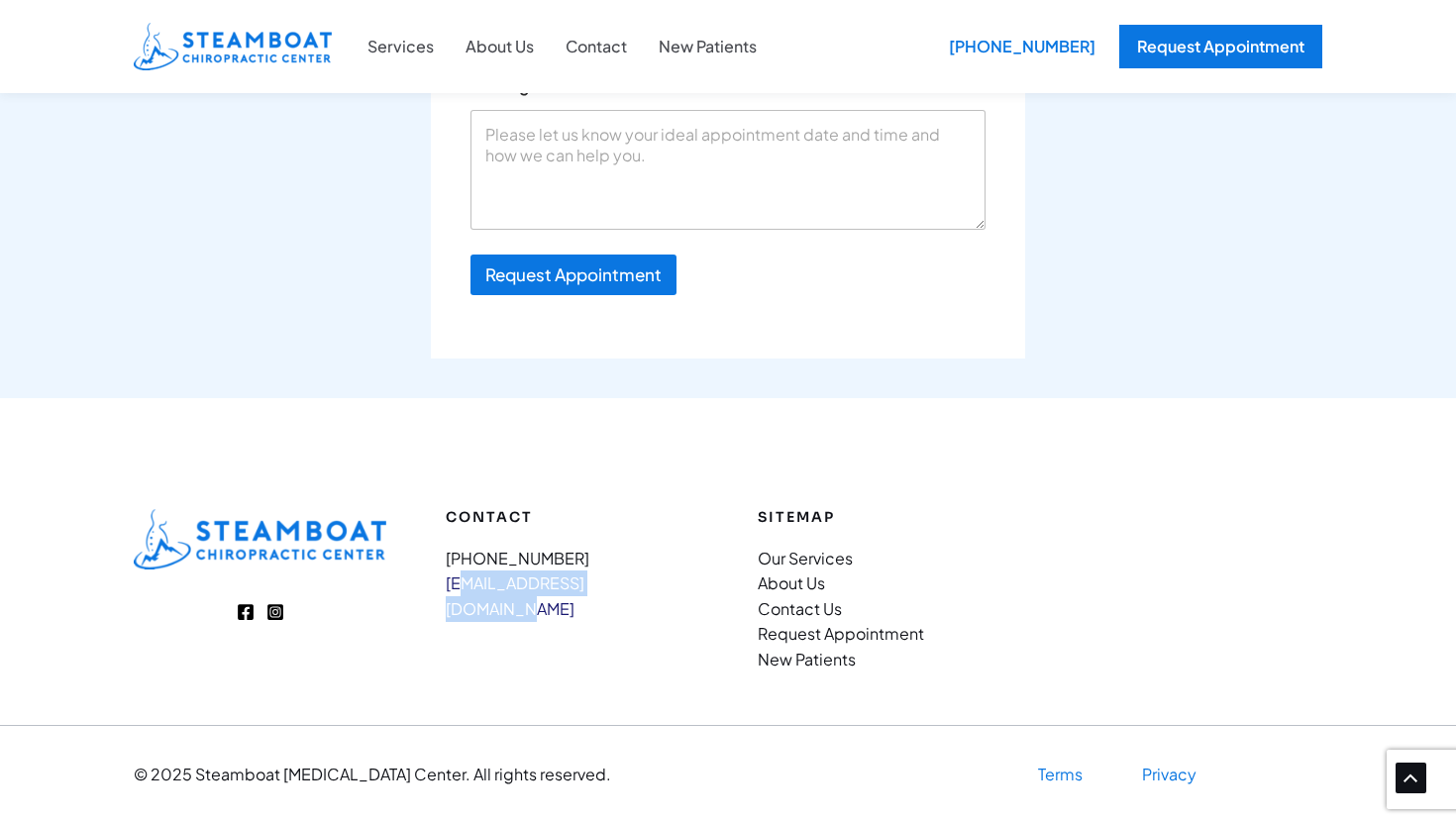 click on "[EMAIL_ADDRESS][DOMAIN_NAME]" at bounding box center [572, 595] 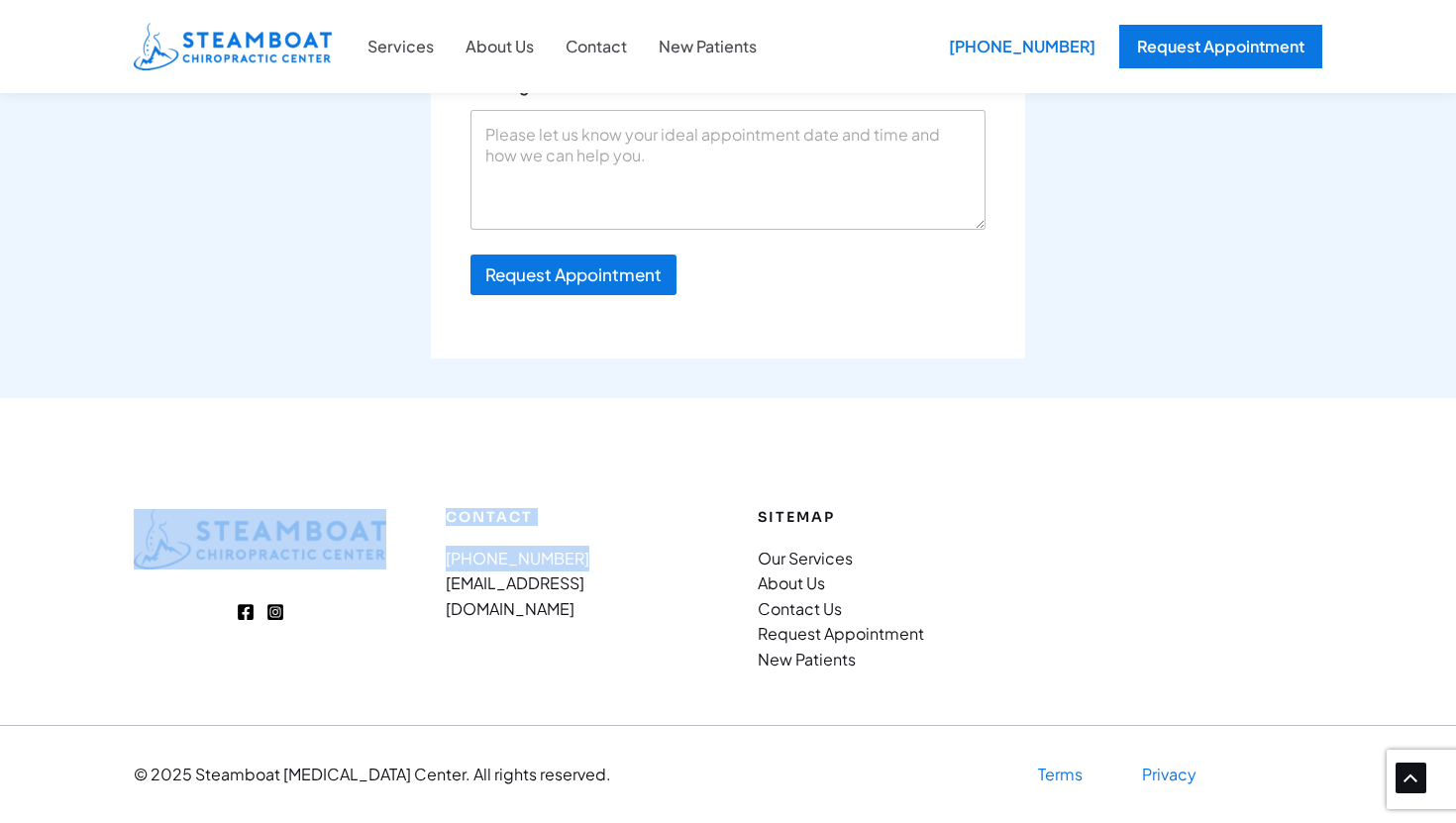 drag, startPoint x: 577, startPoint y: 657, endPoint x: 409, endPoint y: 664, distance: 168.14577 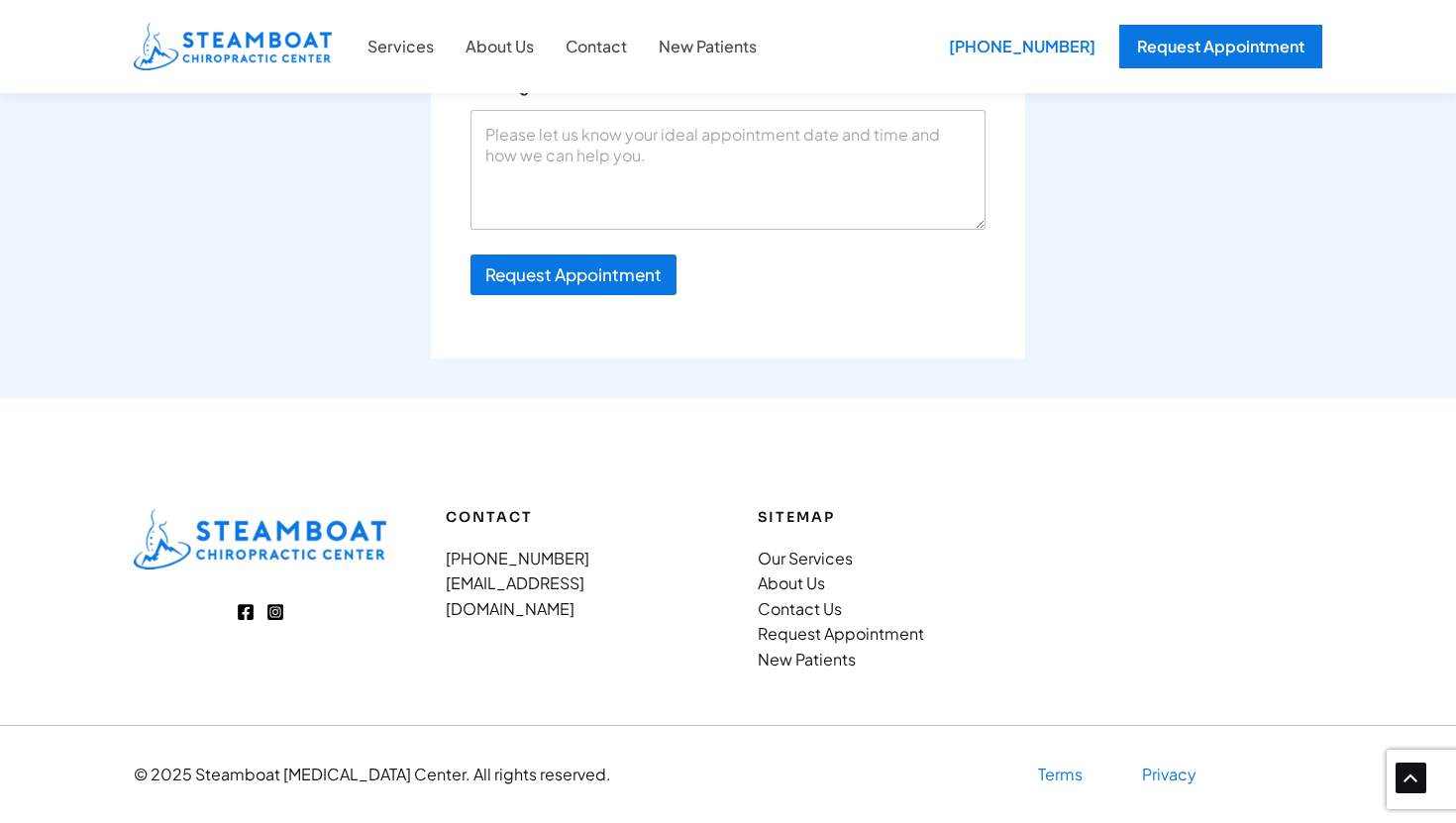 click on "Contact
(970)-879-6501
steamboatchiro@gmail.com" at bounding box center [572, 566] 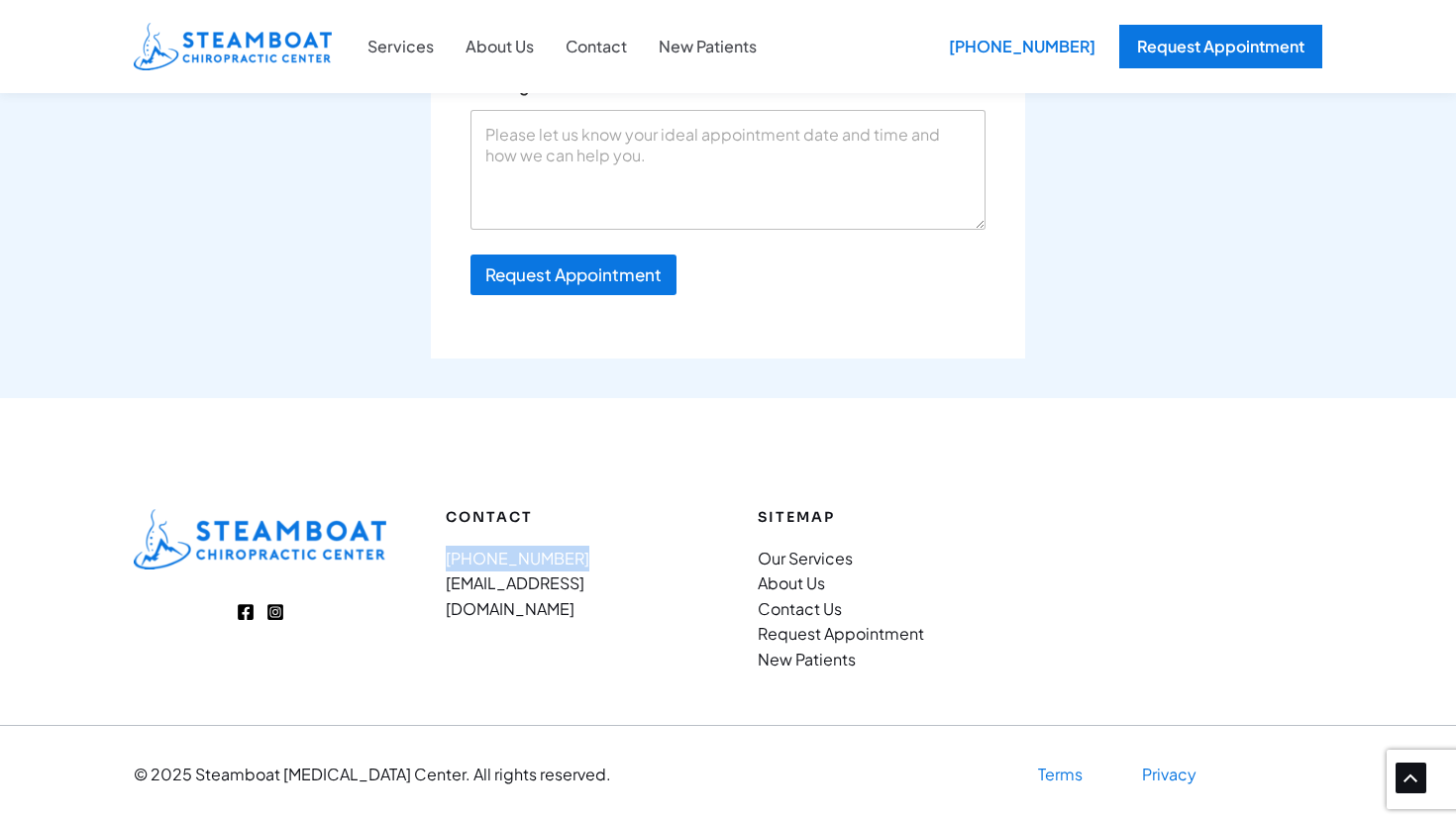 drag, startPoint x: 582, startPoint y: 666, endPoint x: 427, endPoint y: 671, distance: 155.08062 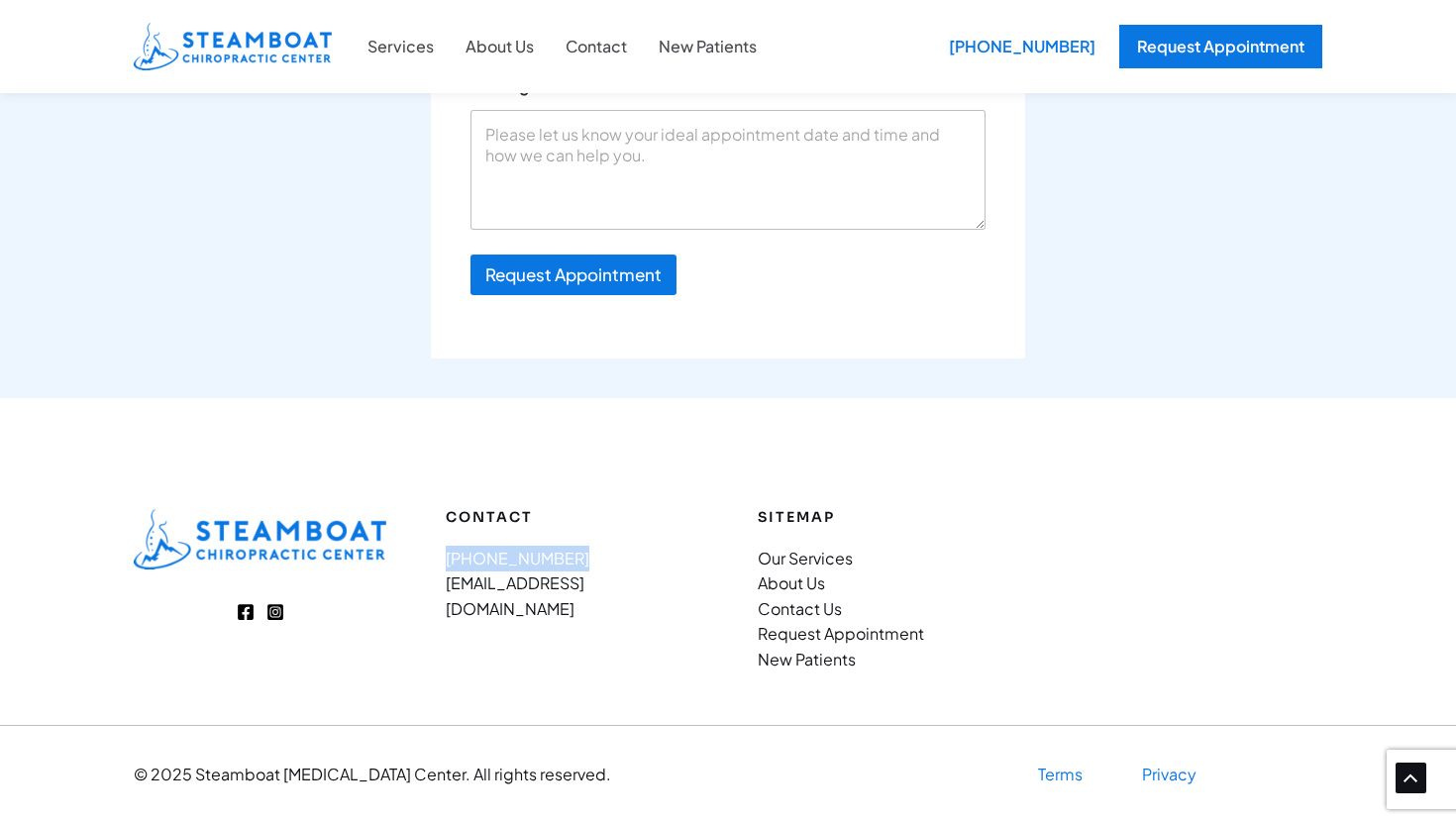 click on "Contact
(970)-879-6501
steamboatchiro@gmail.com
Sitemap
Our Services
About Us
Contact Us
Request Appointment
New Patients" at bounding box center [728, 590] 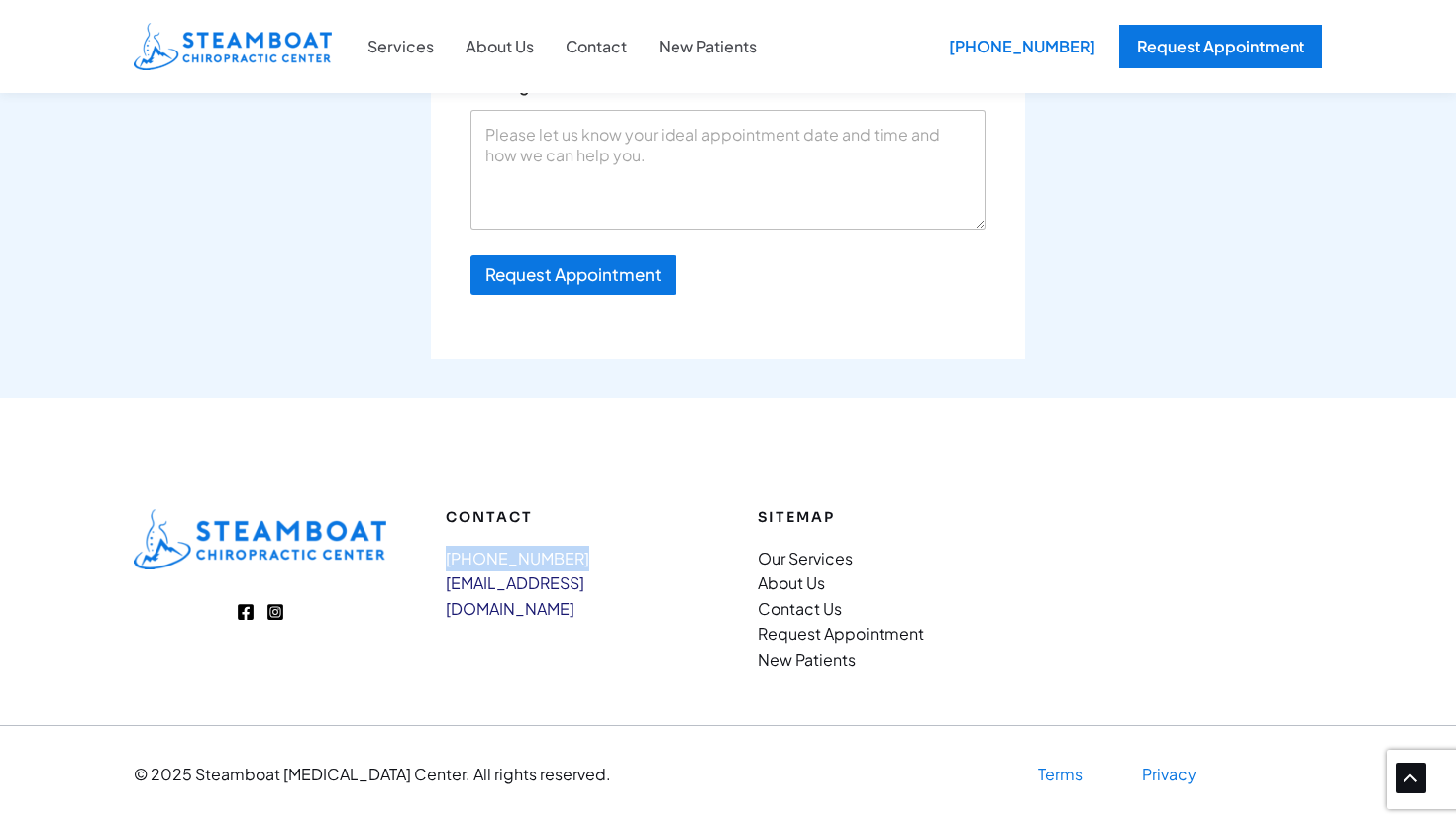 click on "[EMAIL_ADDRESS][DOMAIN_NAME]" at bounding box center [515, 595] 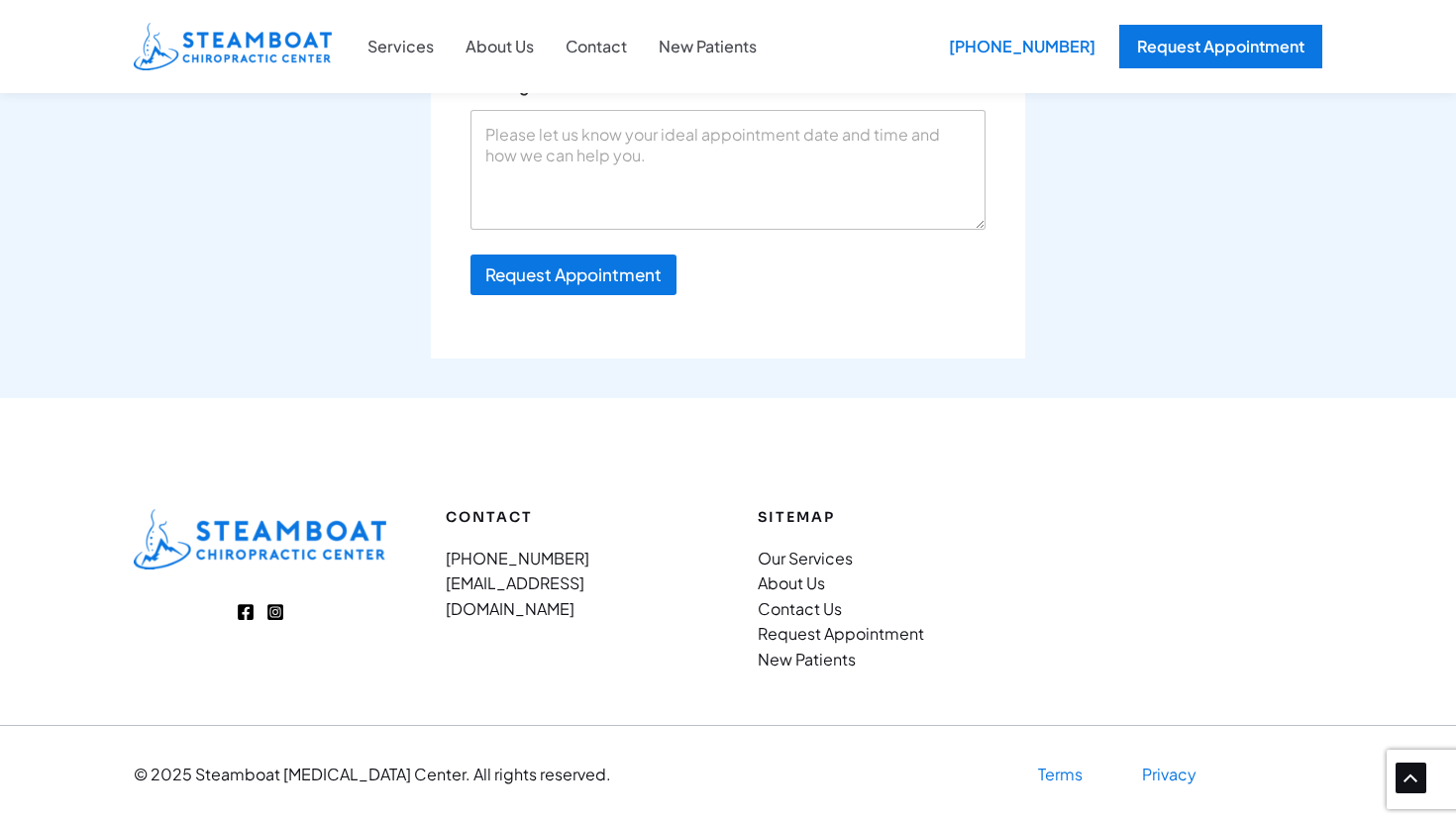 click on "Contact
(970)-879-6501
steamboatchiro@gmail.com" at bounding box center (572, 566) 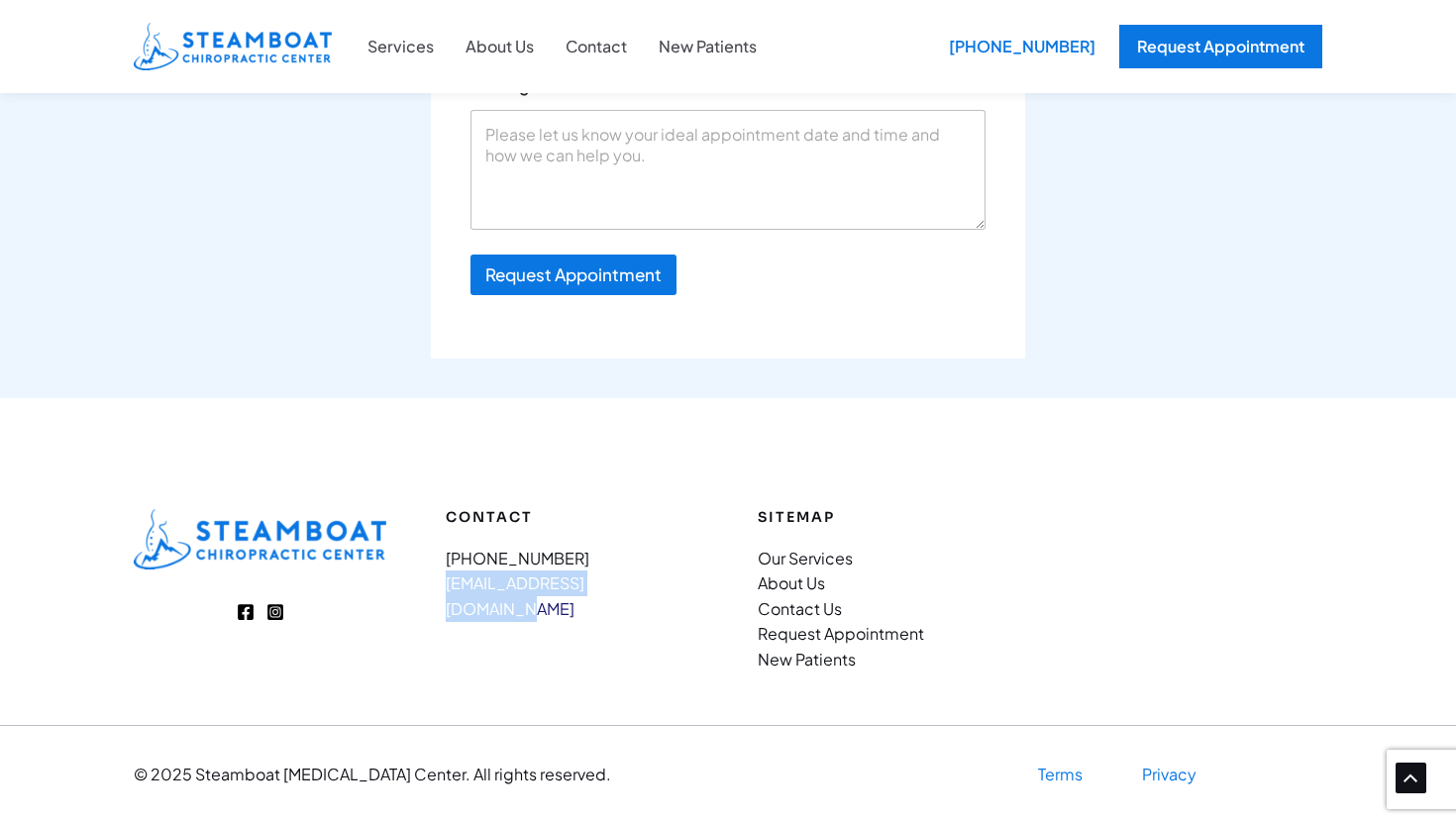 drag, startPoint x: 676, startPoint y: 691, endPoint x: 446, endPoint y: 697, distance: 230.07825 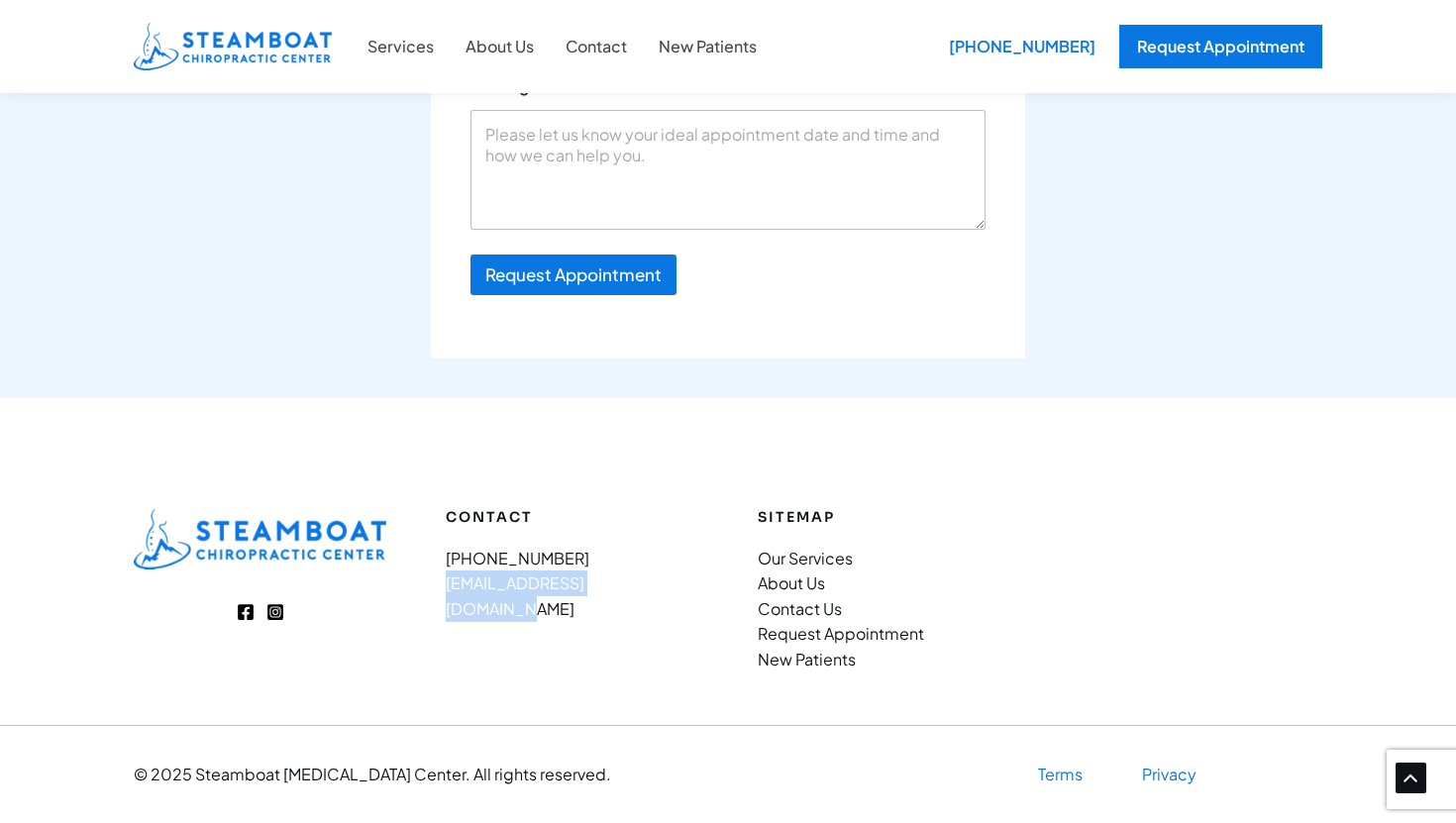 copy on "[EMAIL_ADDRESS][DOMAIN_NAME]" 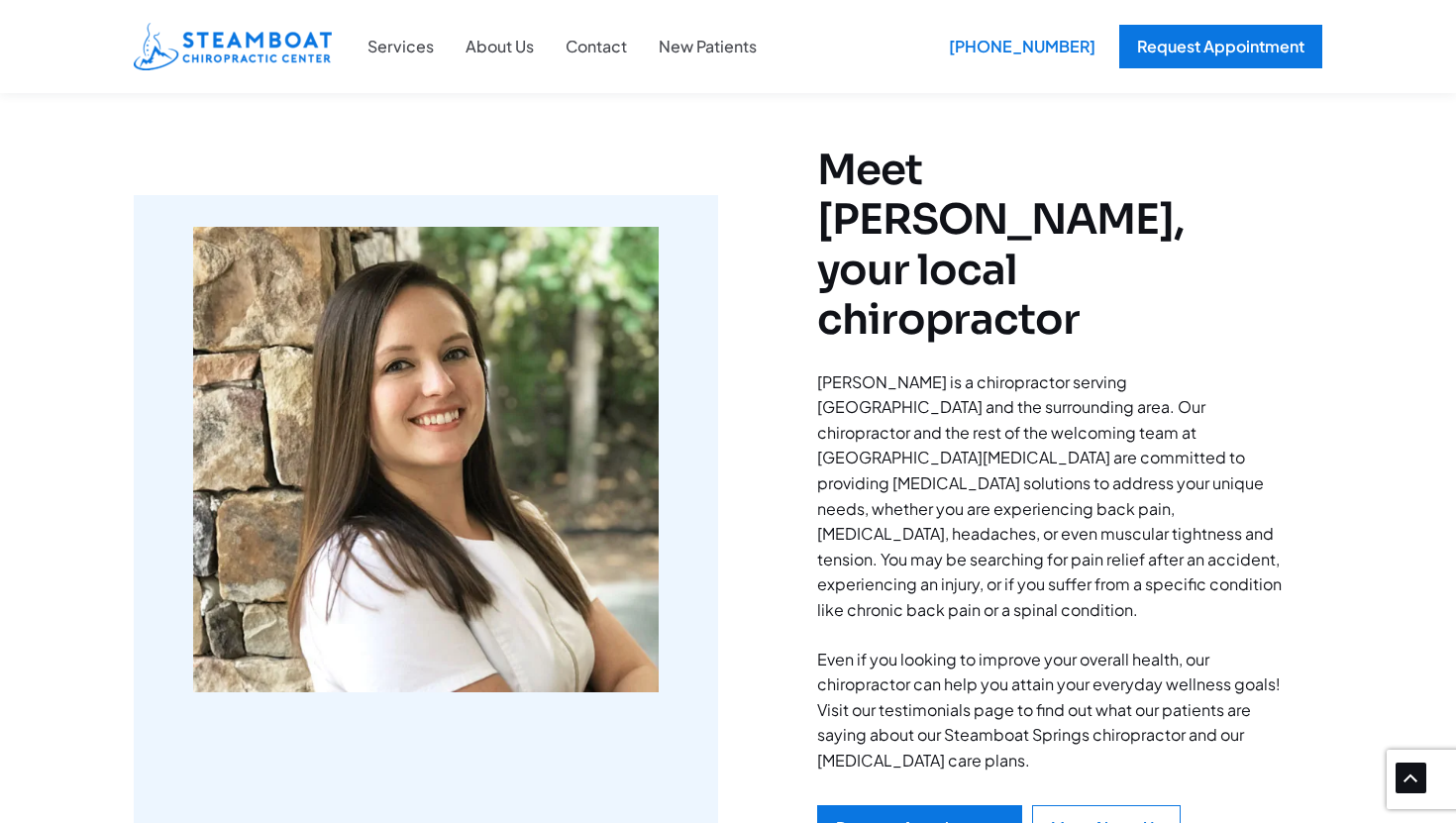 scroll, scrollTop: 0, scrollLeft: 0, axis: both 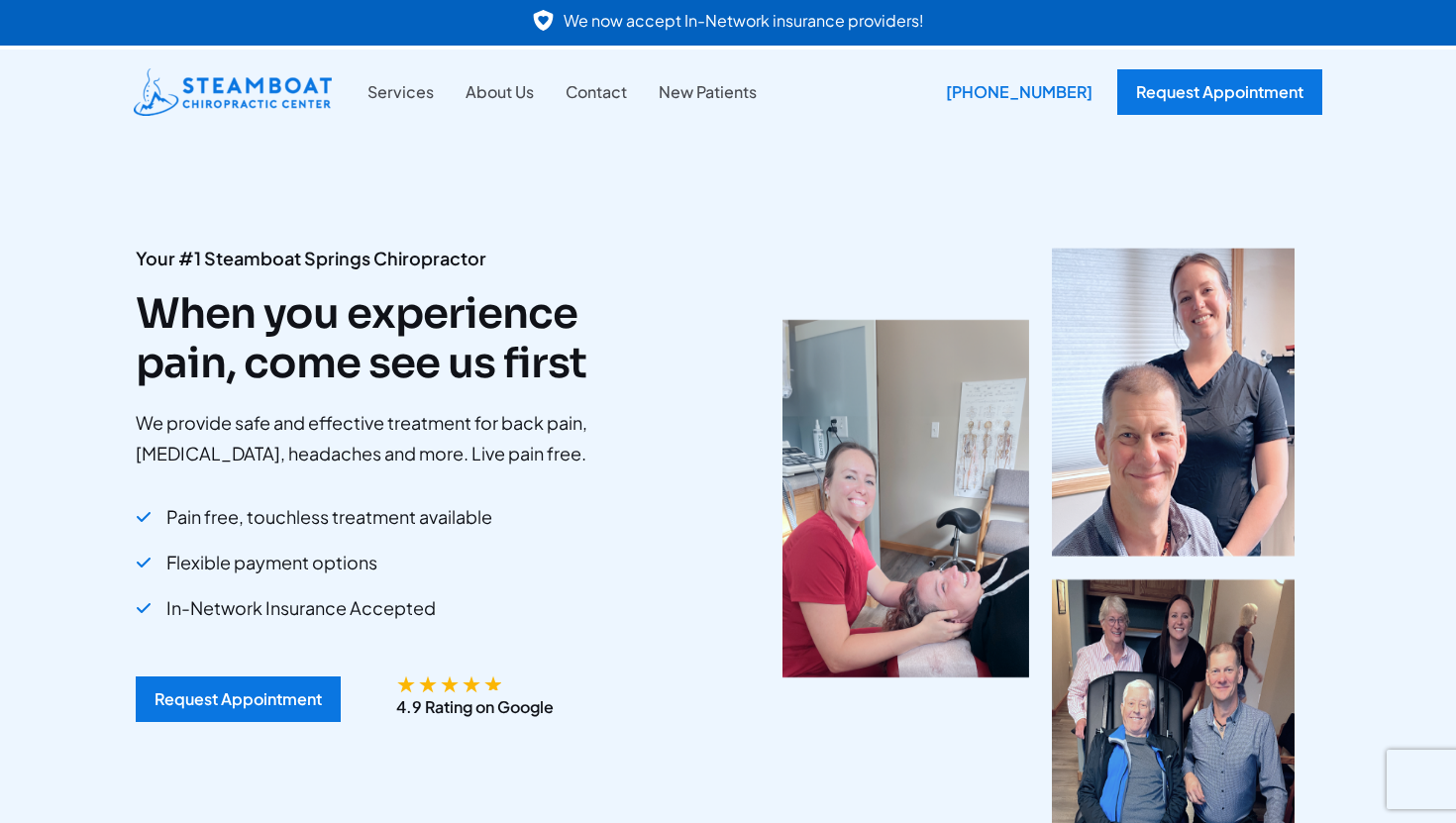 click on "Pain free, touchless treatment available
Flexible payment options
In-Network Insurance Accepted" at bounding box center [396, 553] 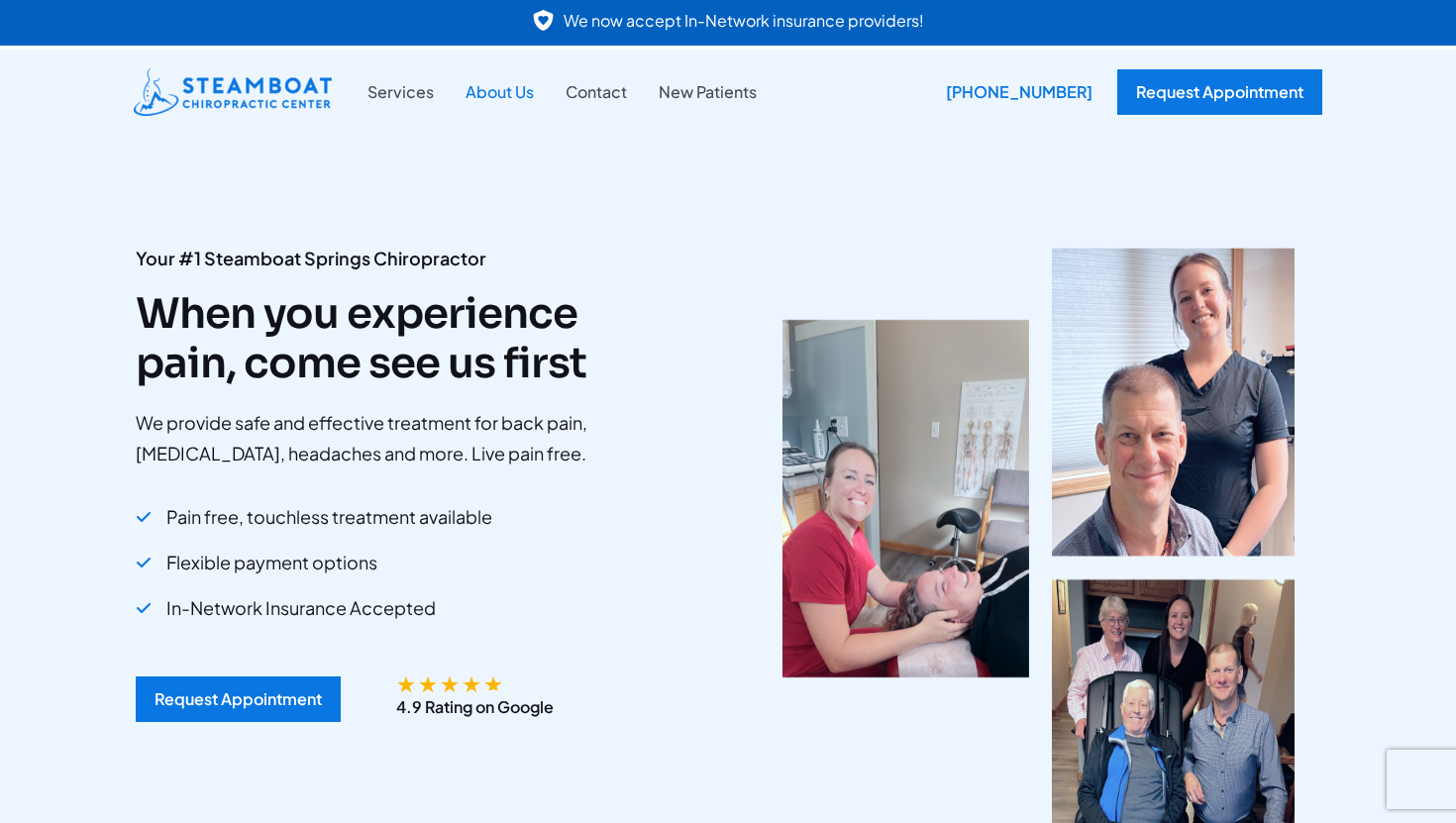 click on "About Us" at bounding box center (499, 92) 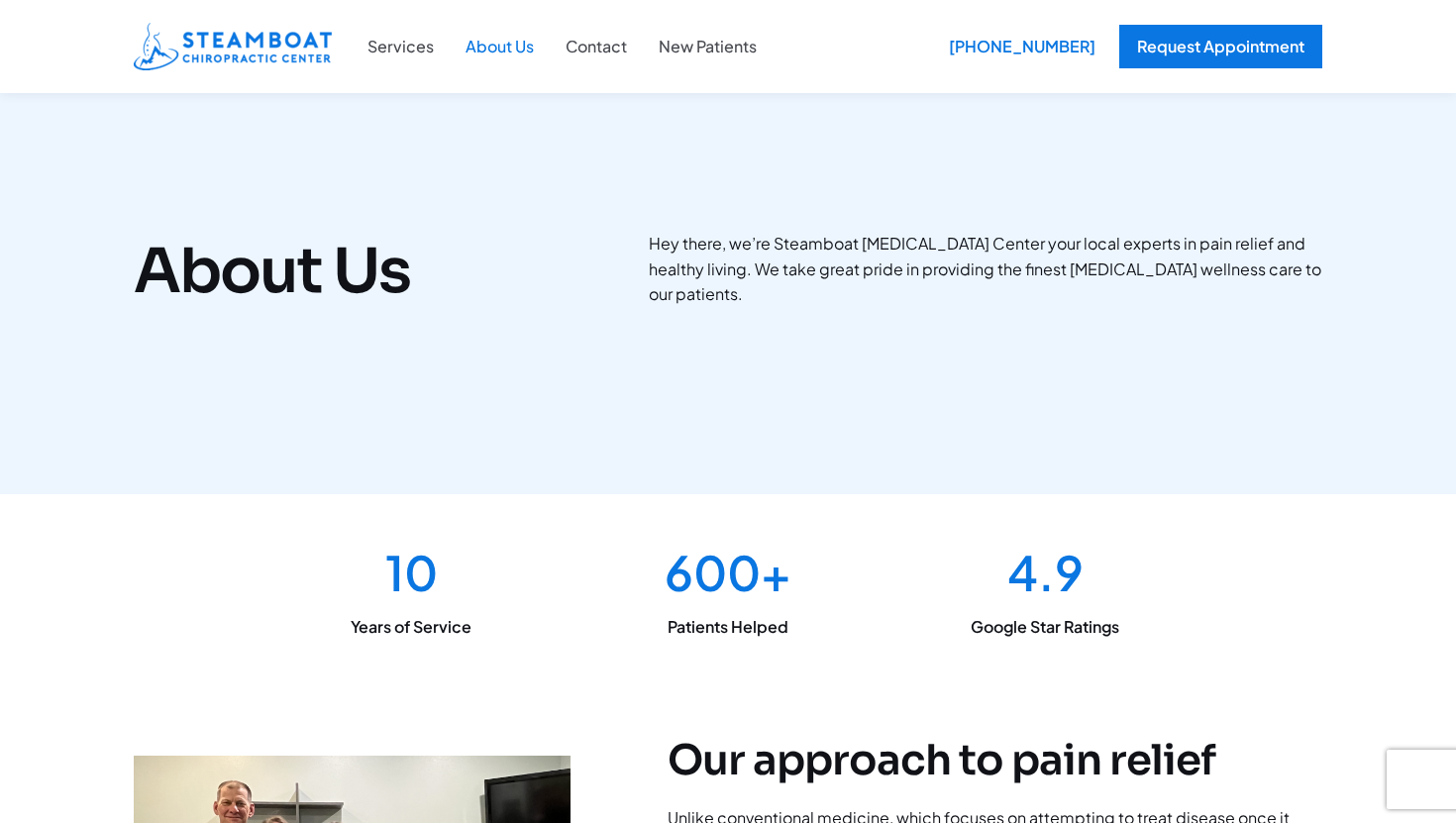 scroll, scrollTop: 0, scrollLeft: 0, axis: both 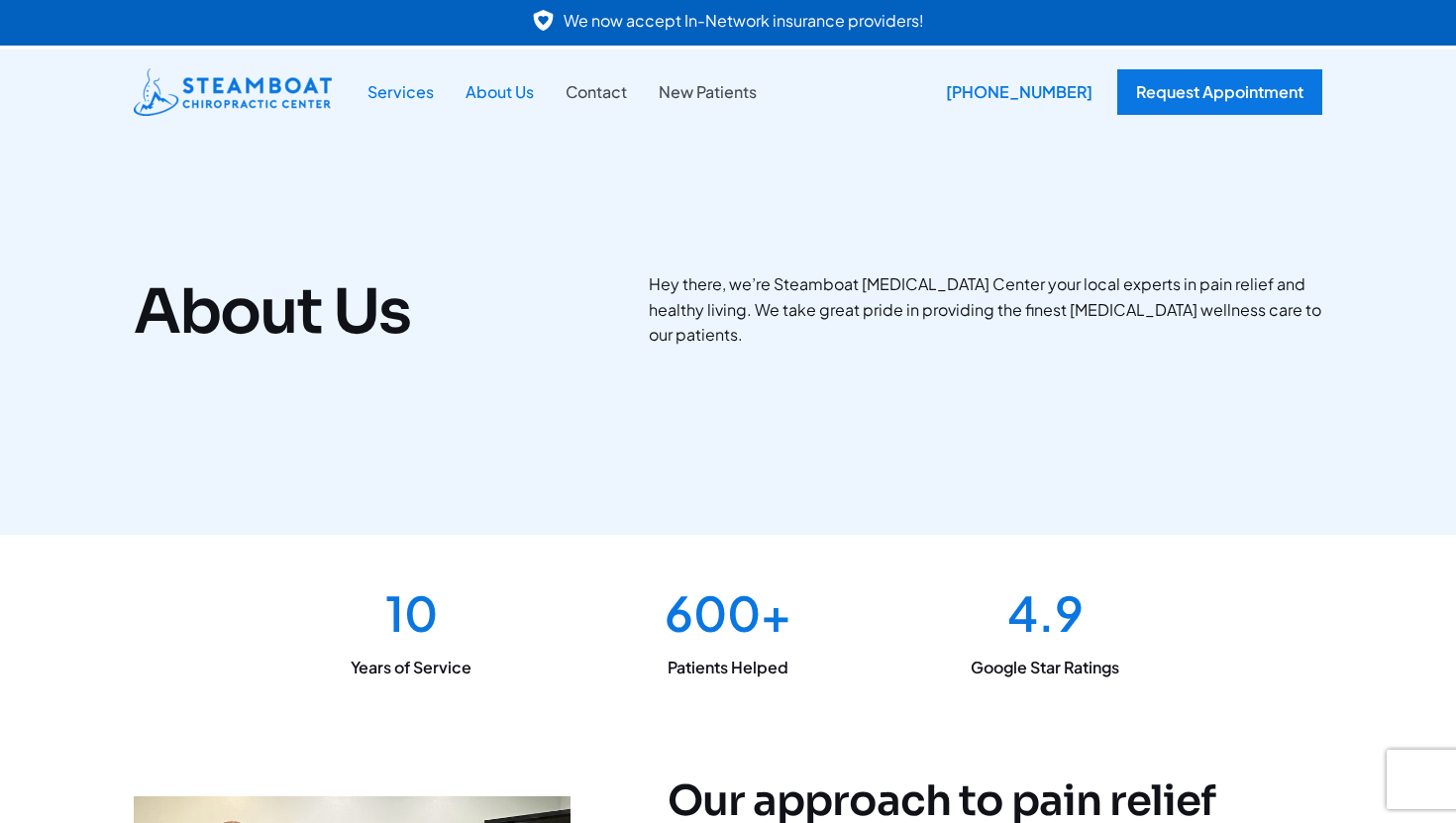 click on "Services" at bounding box center (400, 92) 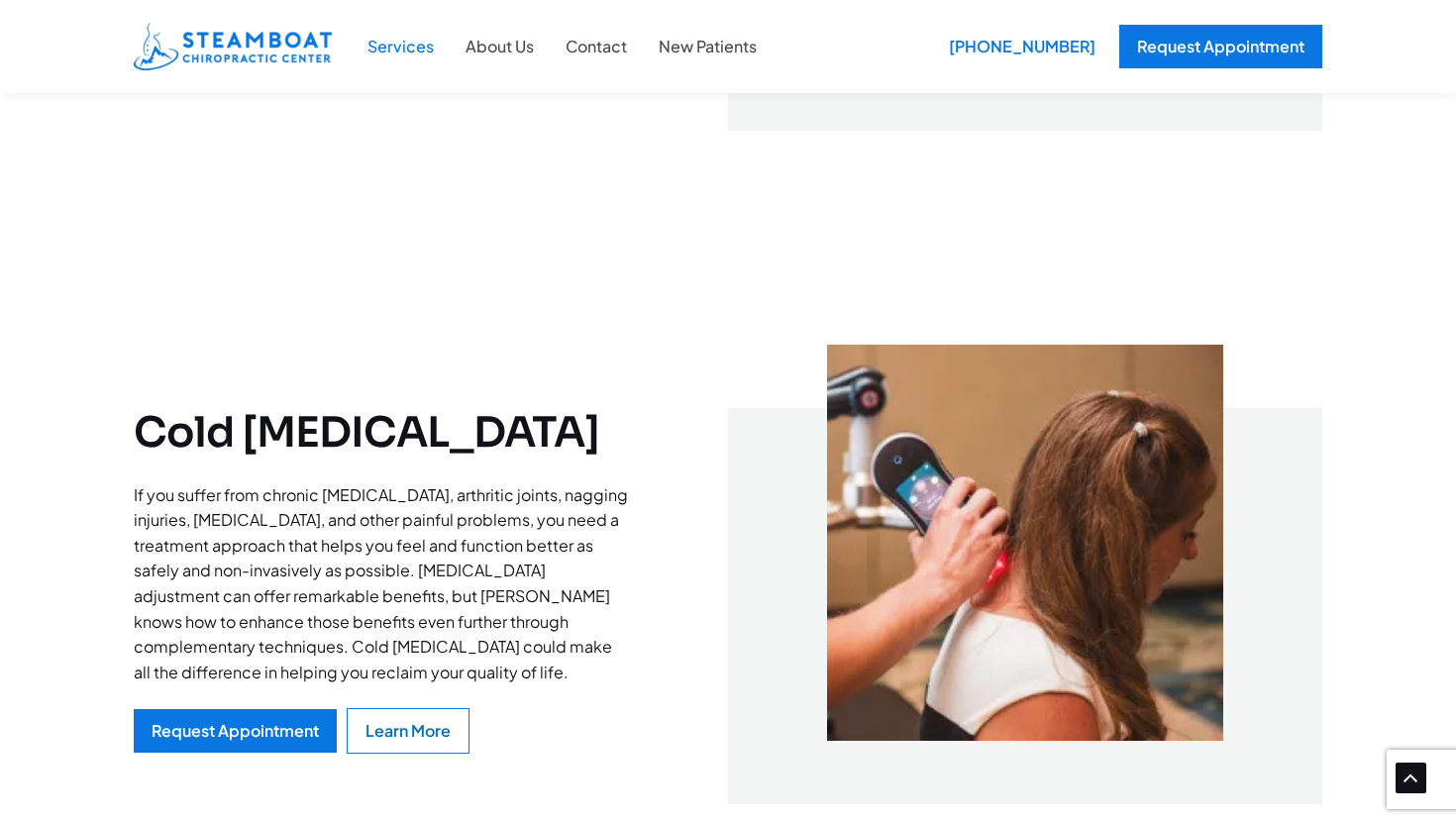 scroll, scrollTop: 0, scrollLeft: 0, axis: both 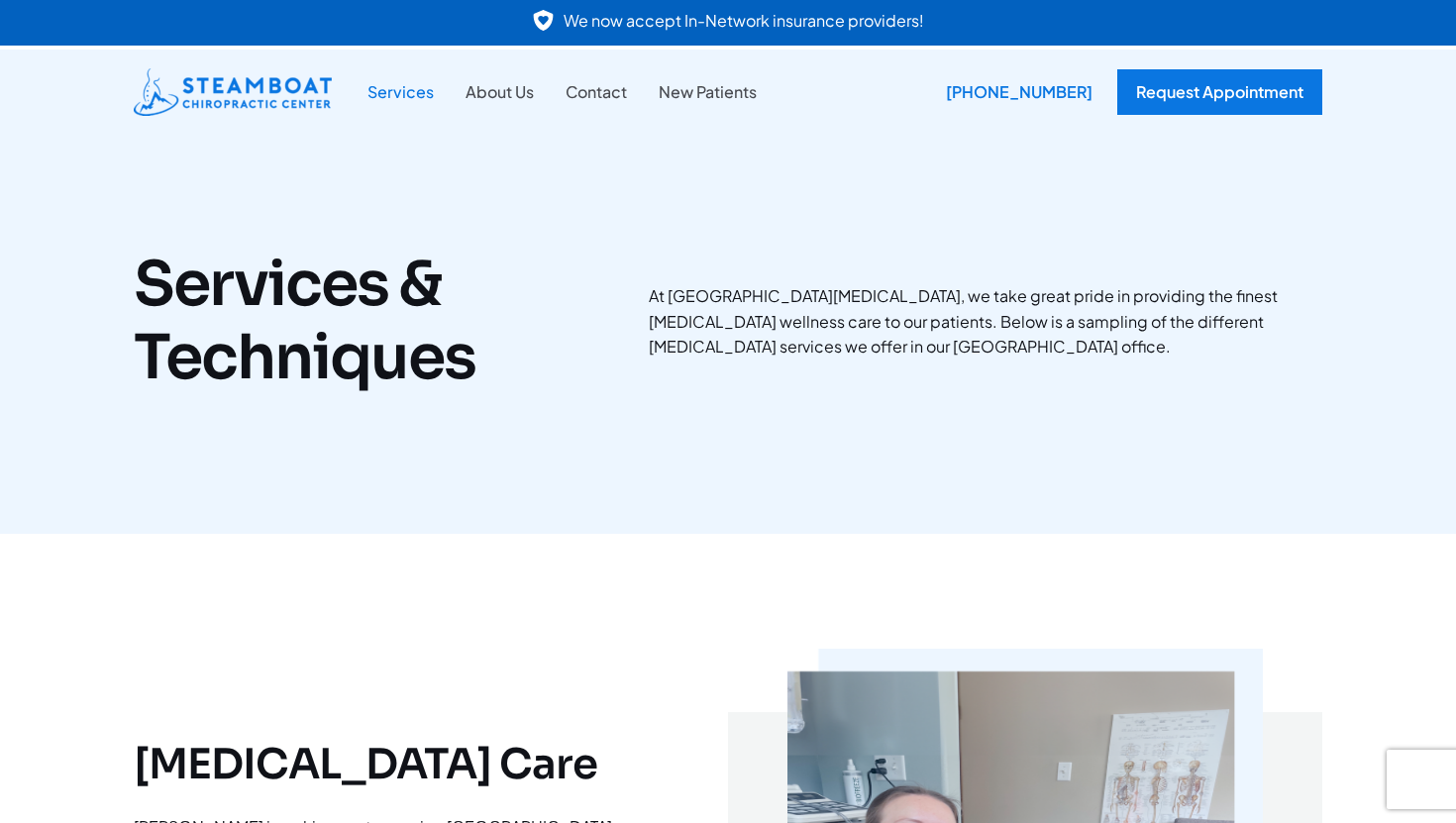 click at bounding box center (233, 92) 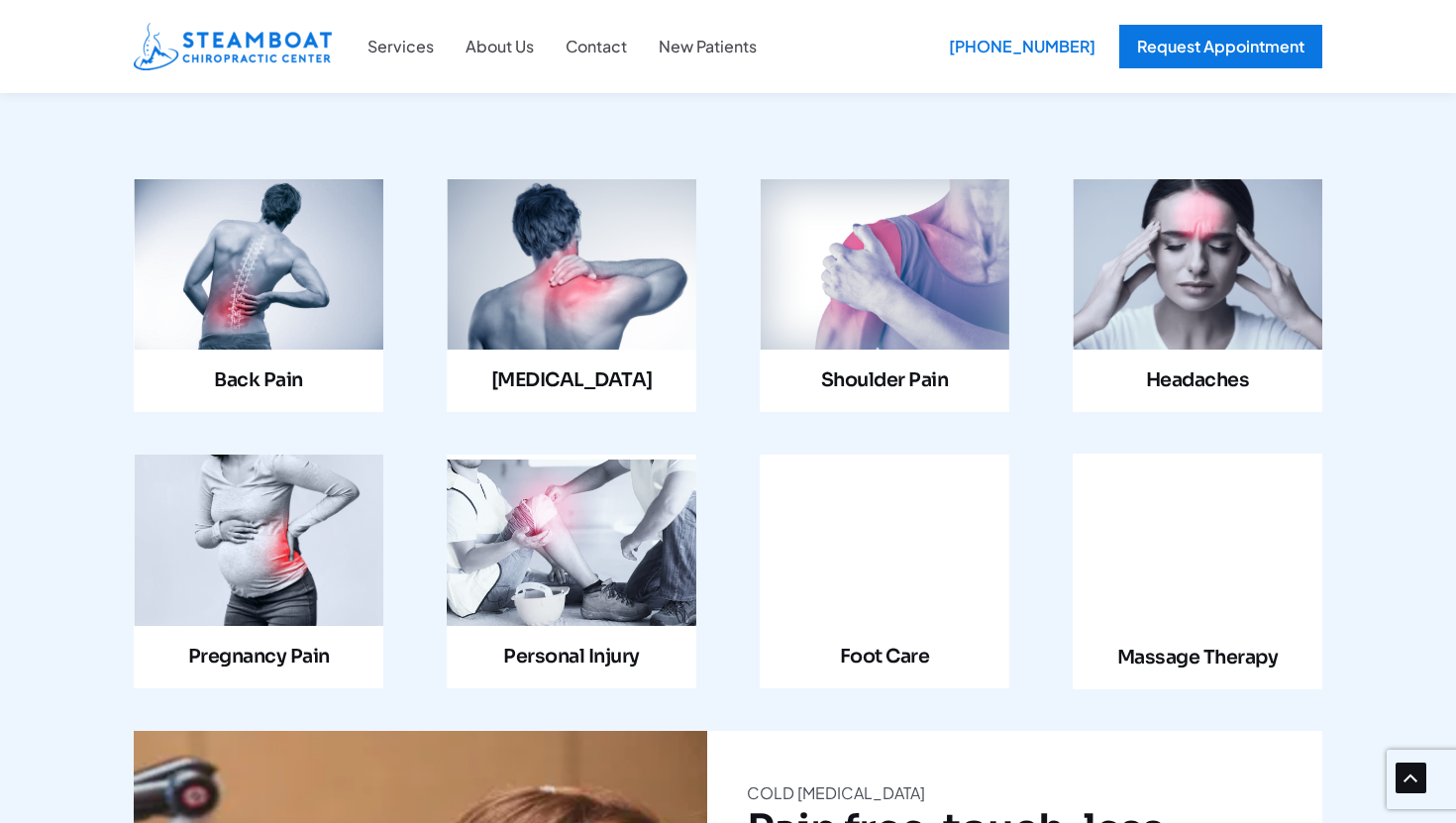 scroll, scrollTop: 2017, scrollLeft: 0, axis: vertical 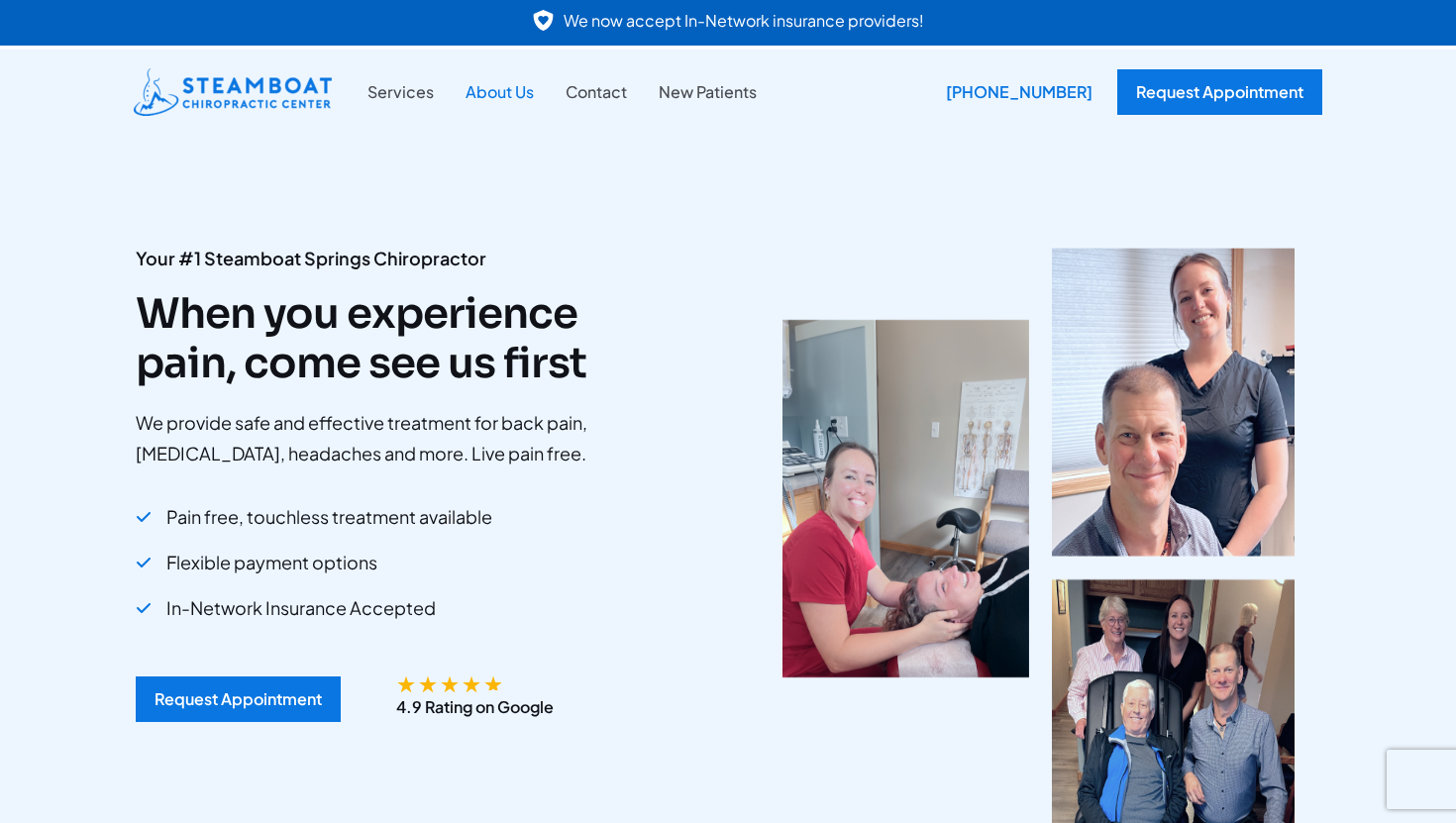 click on "About Us" at bounding box center [499, 92] 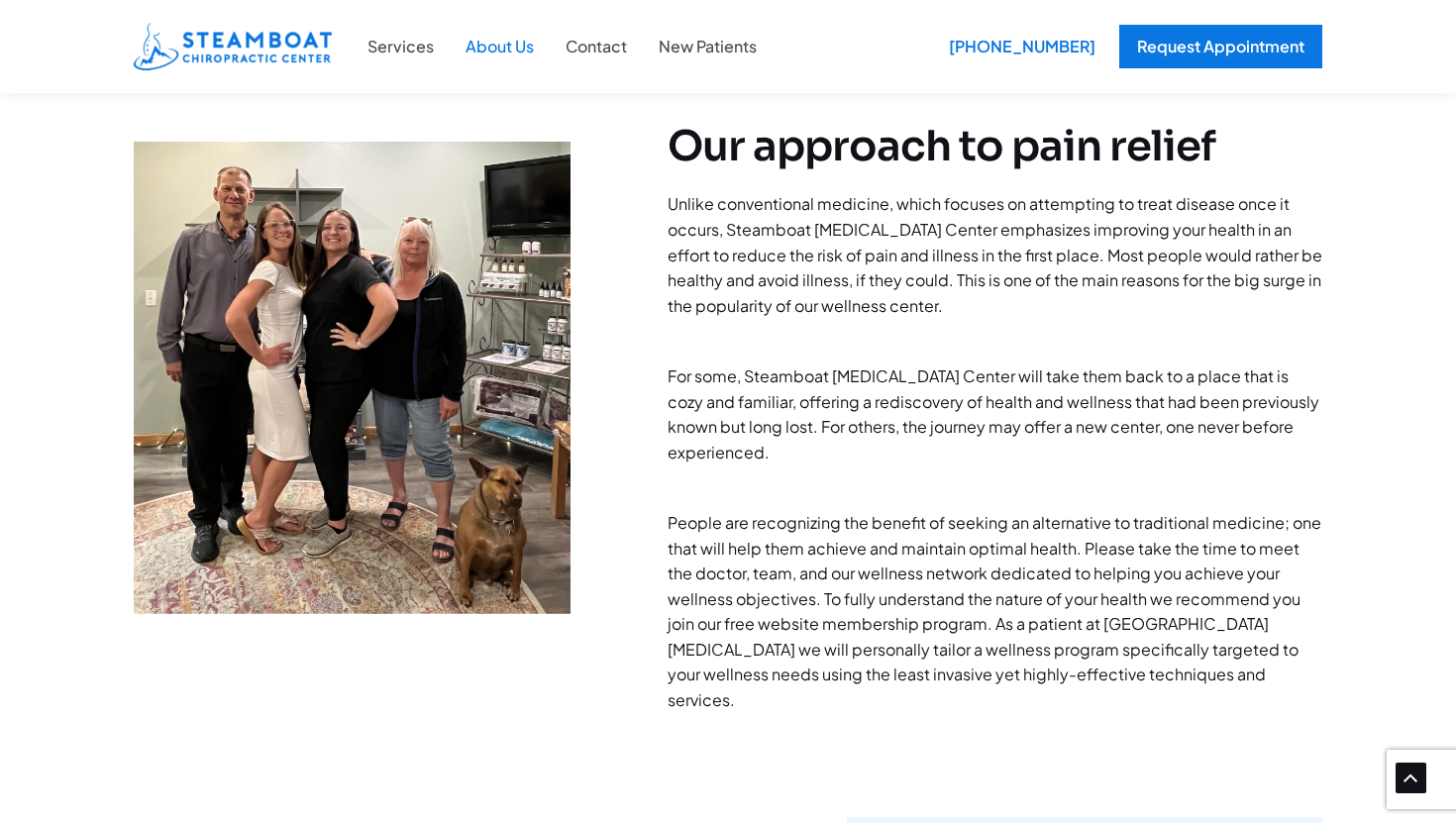 scroll, scrollTop: 657, scrollLeft: 0, axis: vertical 